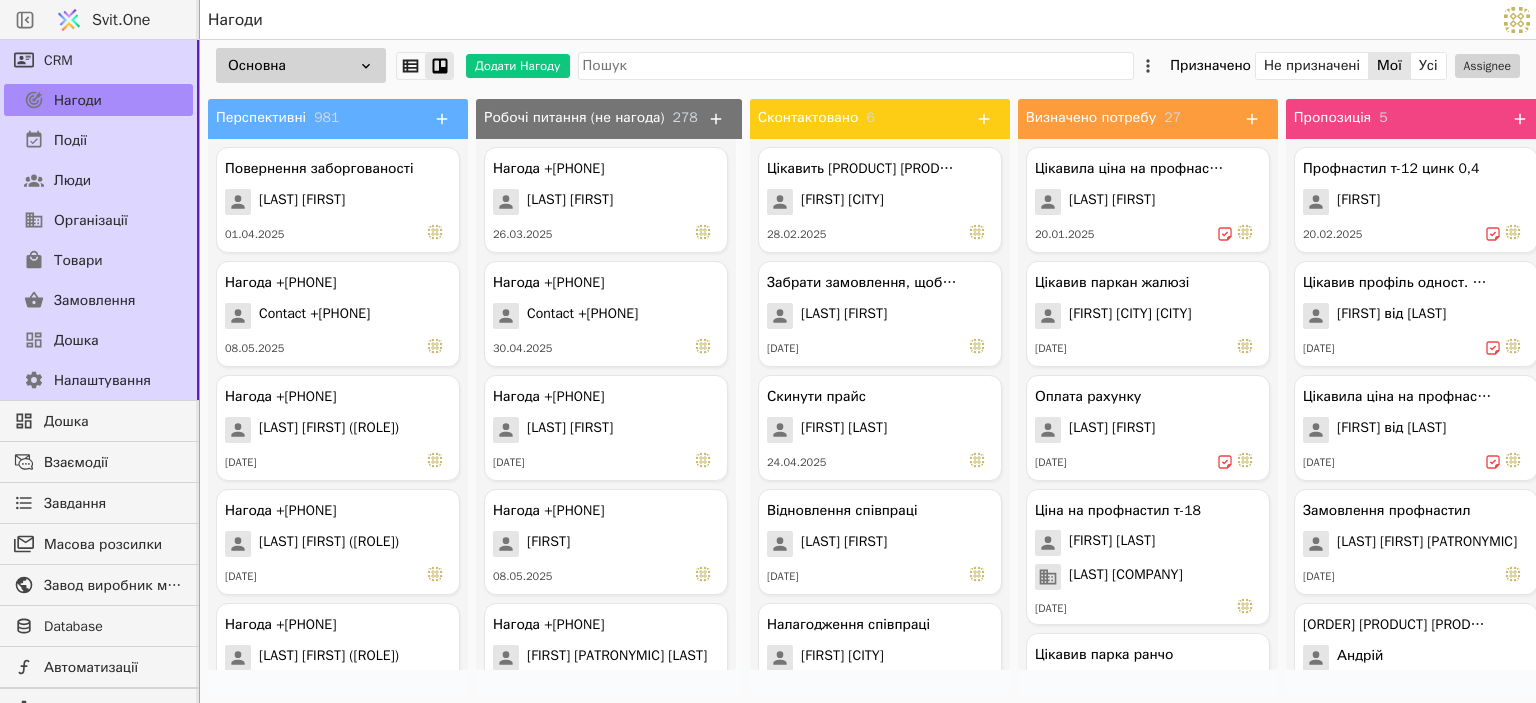 scroll, scrollTop: 0, scrollLeft: 0, axis: both 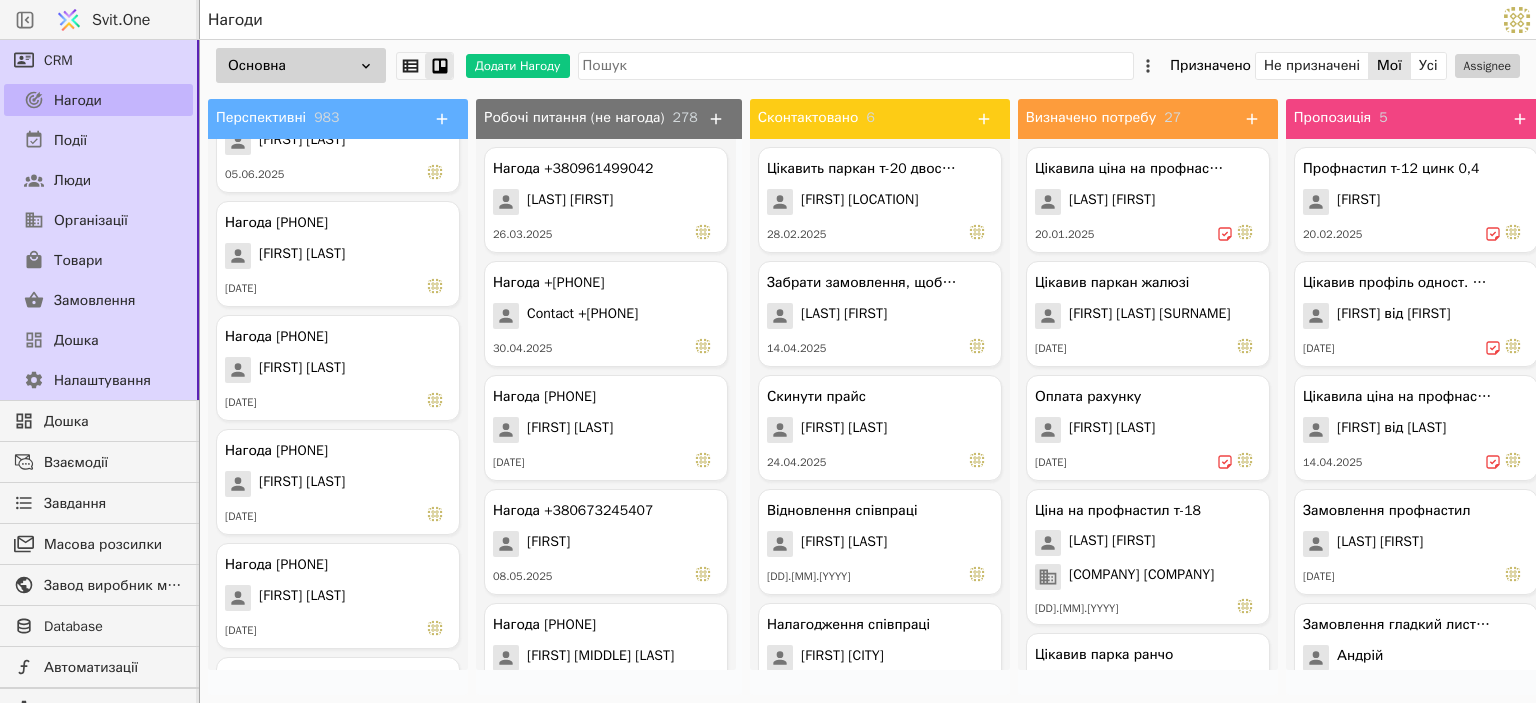 click on "Нагоди" at bounding box center [78, 100] 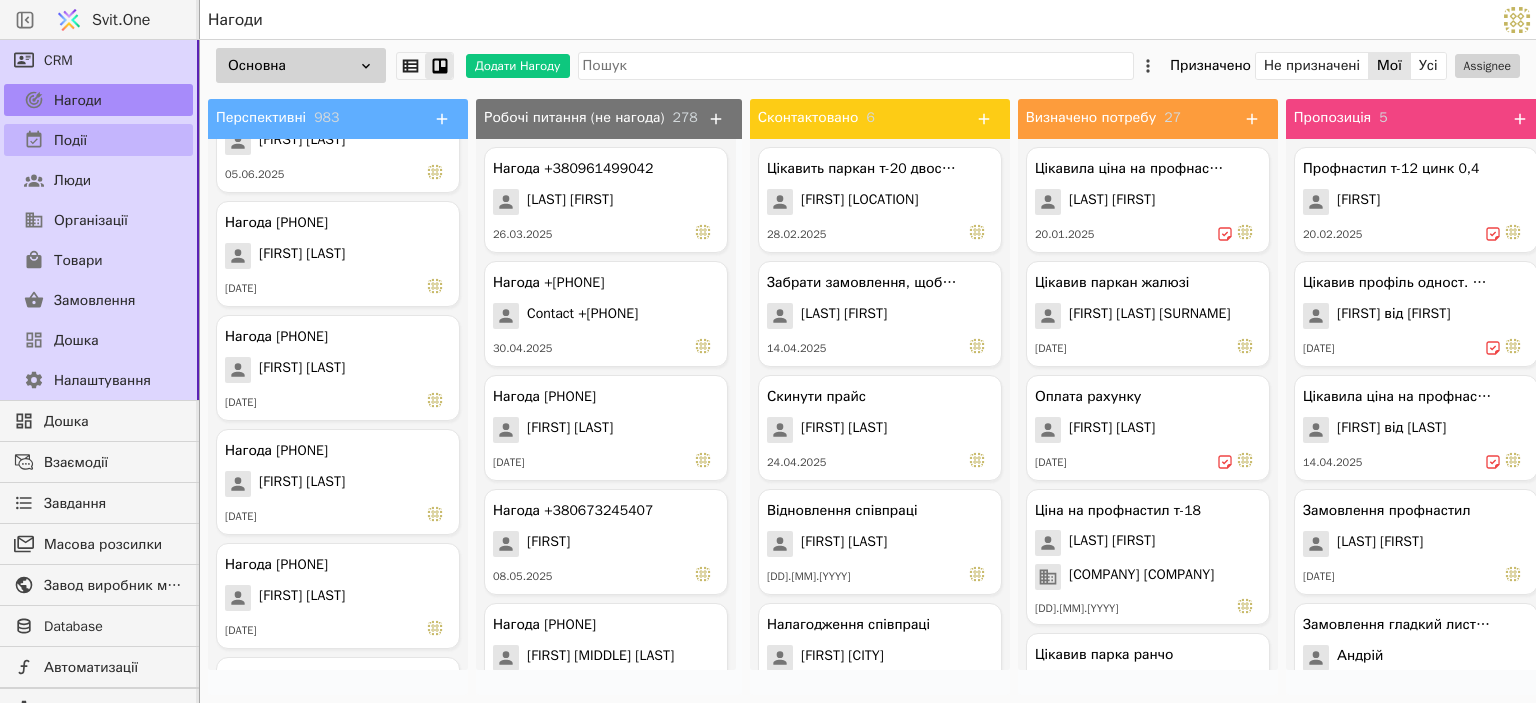 click on "Події" at bounding box center (98, 140) 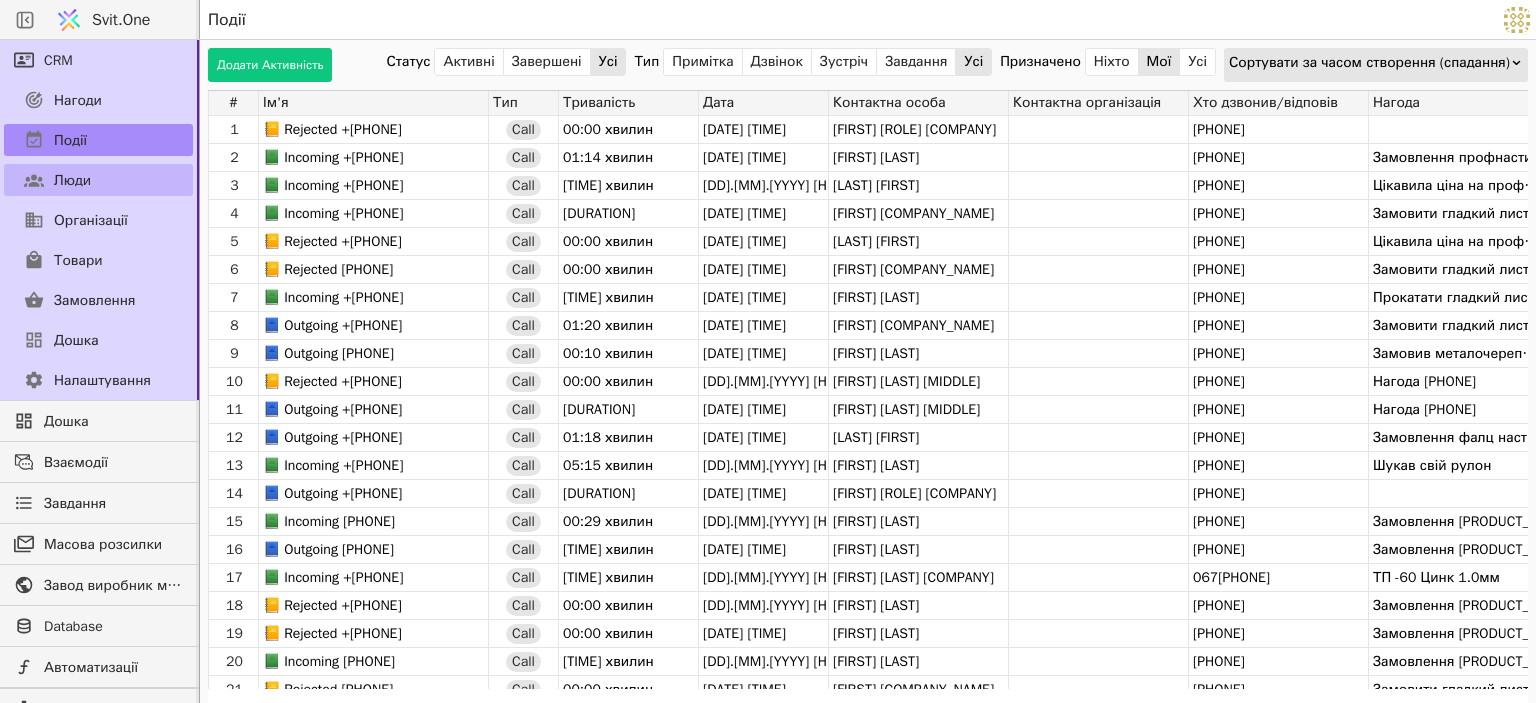 click on "Люди" at bounding box center [98, 180] 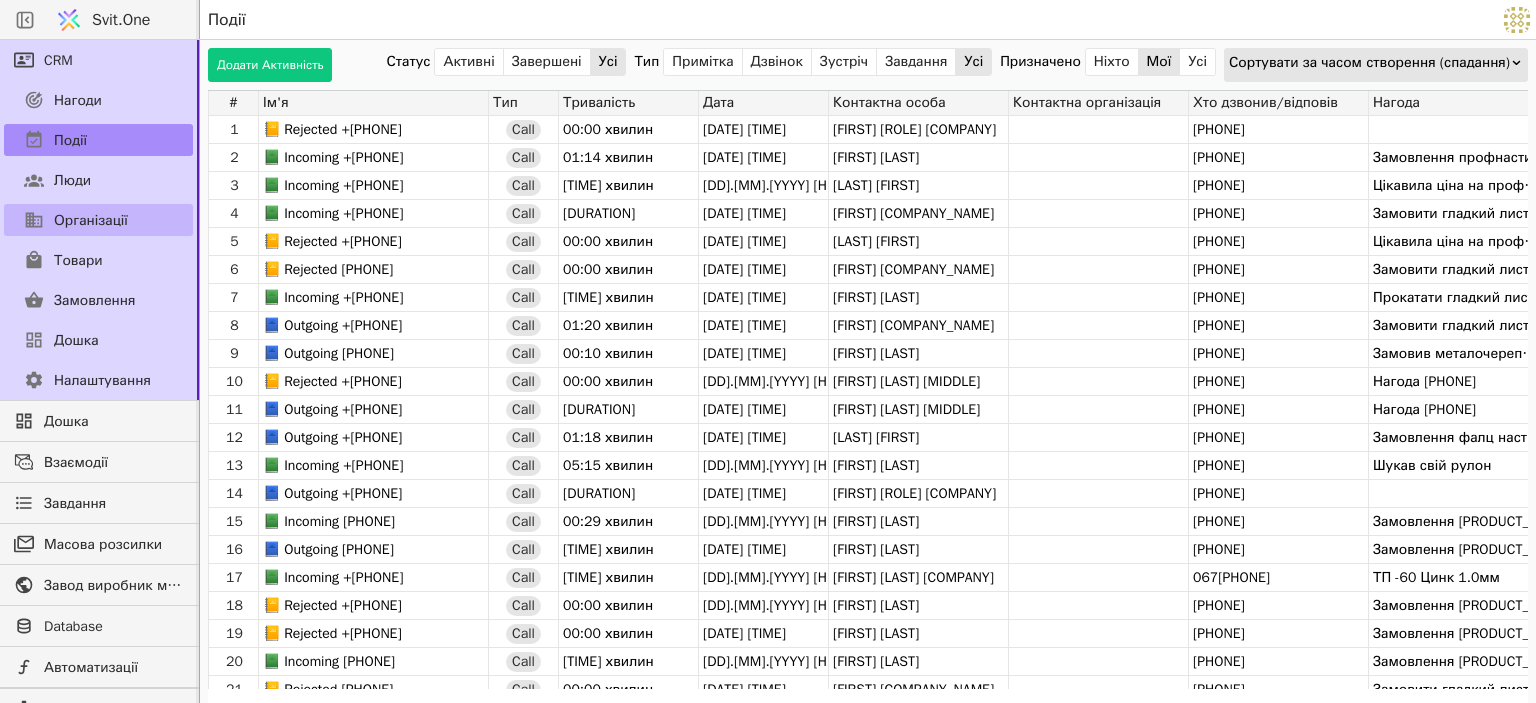 click on "Організації" at bounding box center [98, 220] 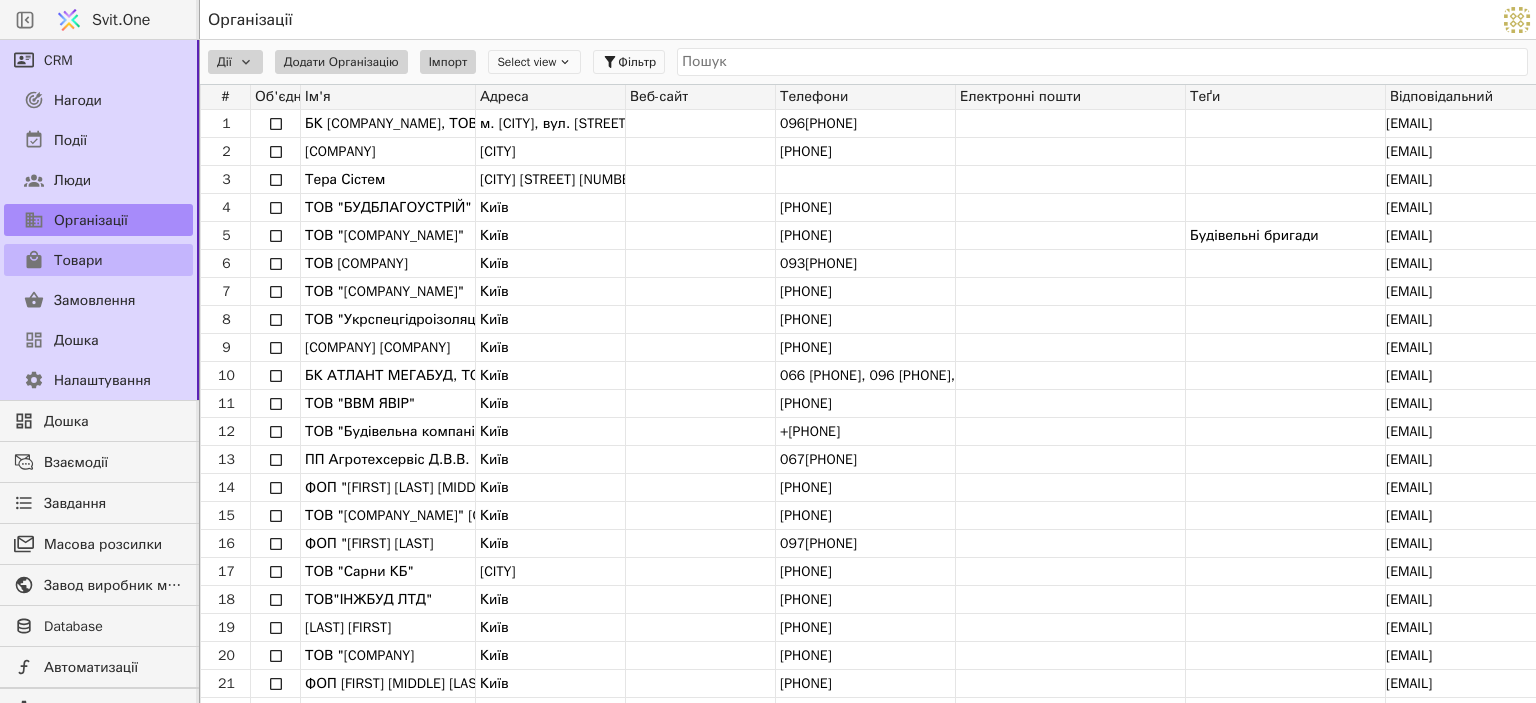 click on "Товари" at bounding box center (78, 260) 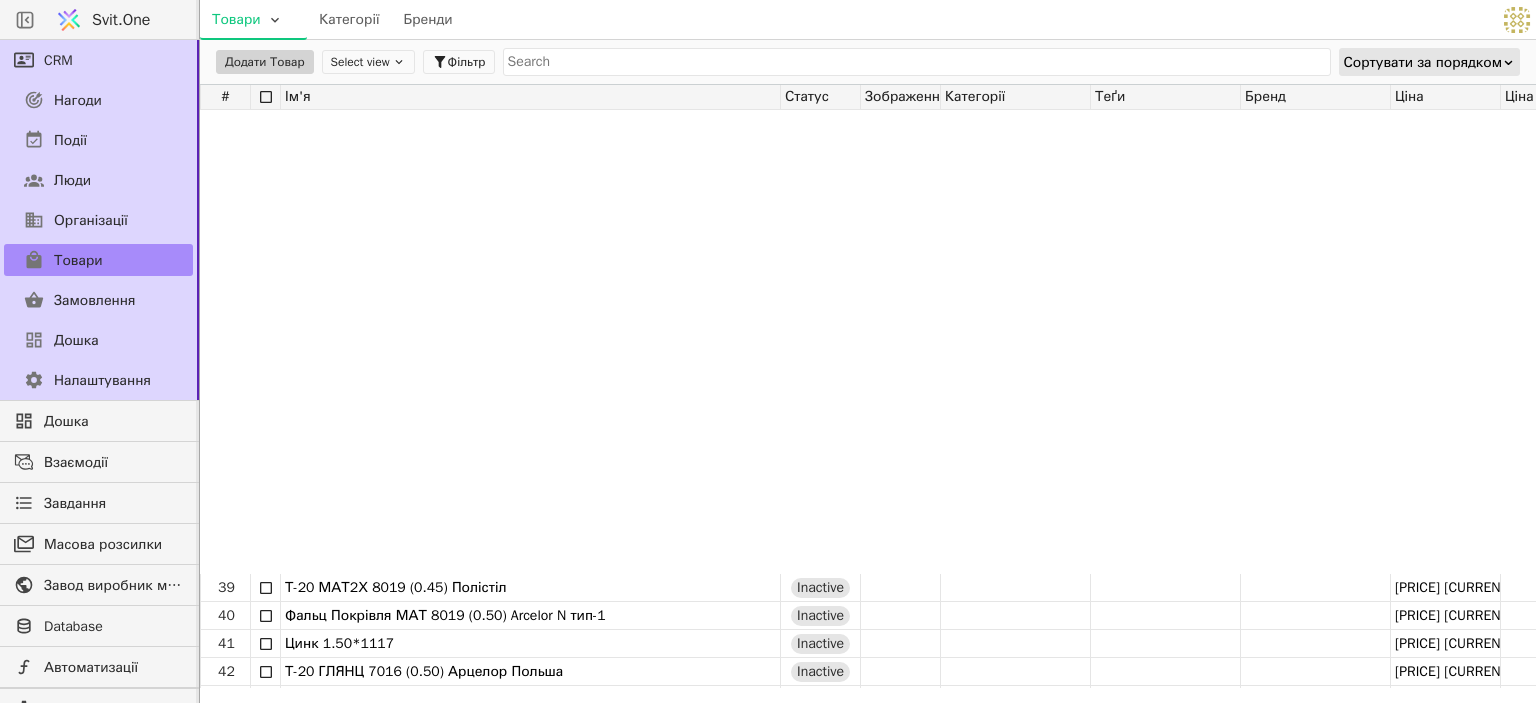 scroll, scrollTop: 1100, scrollLeft: 0, axis: vertical 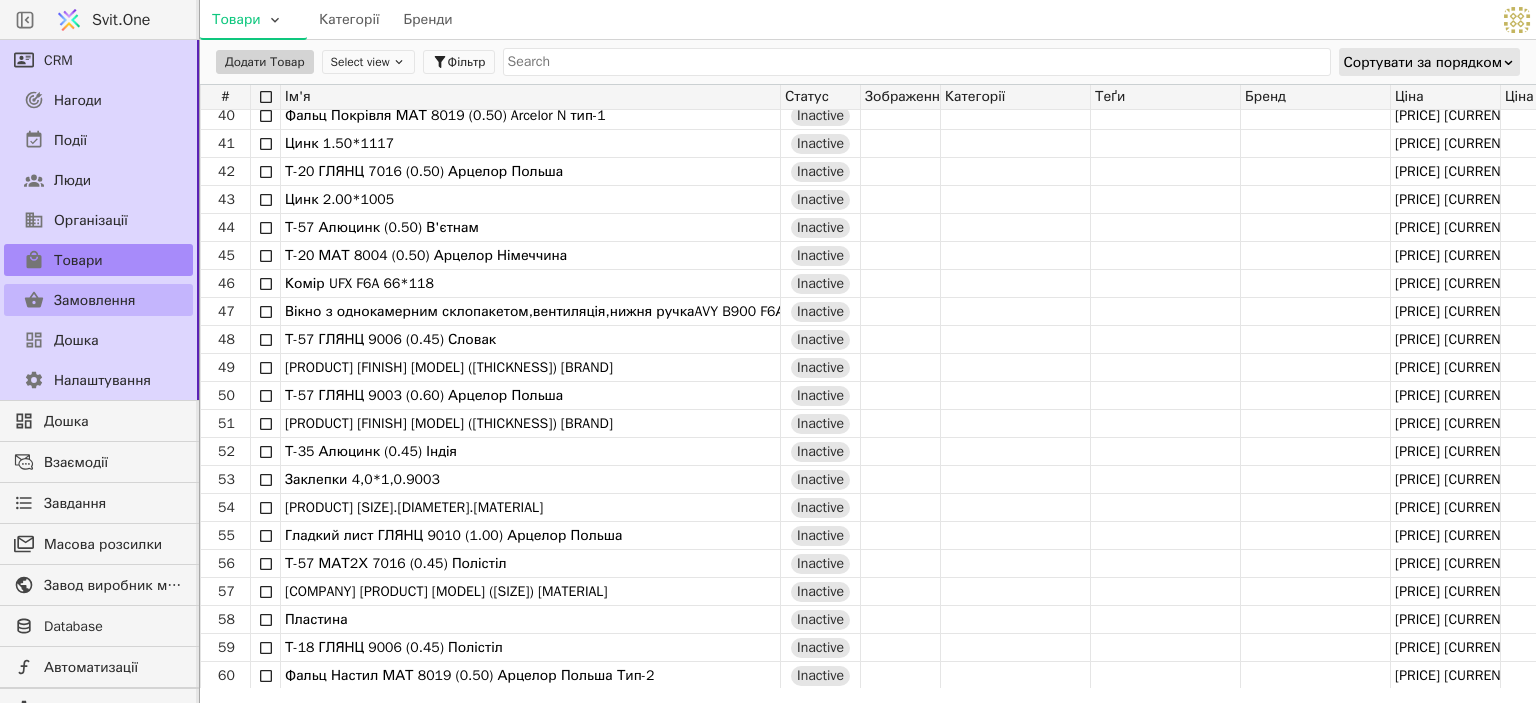 click on "Замовлення" at bounding box center [98, 300] 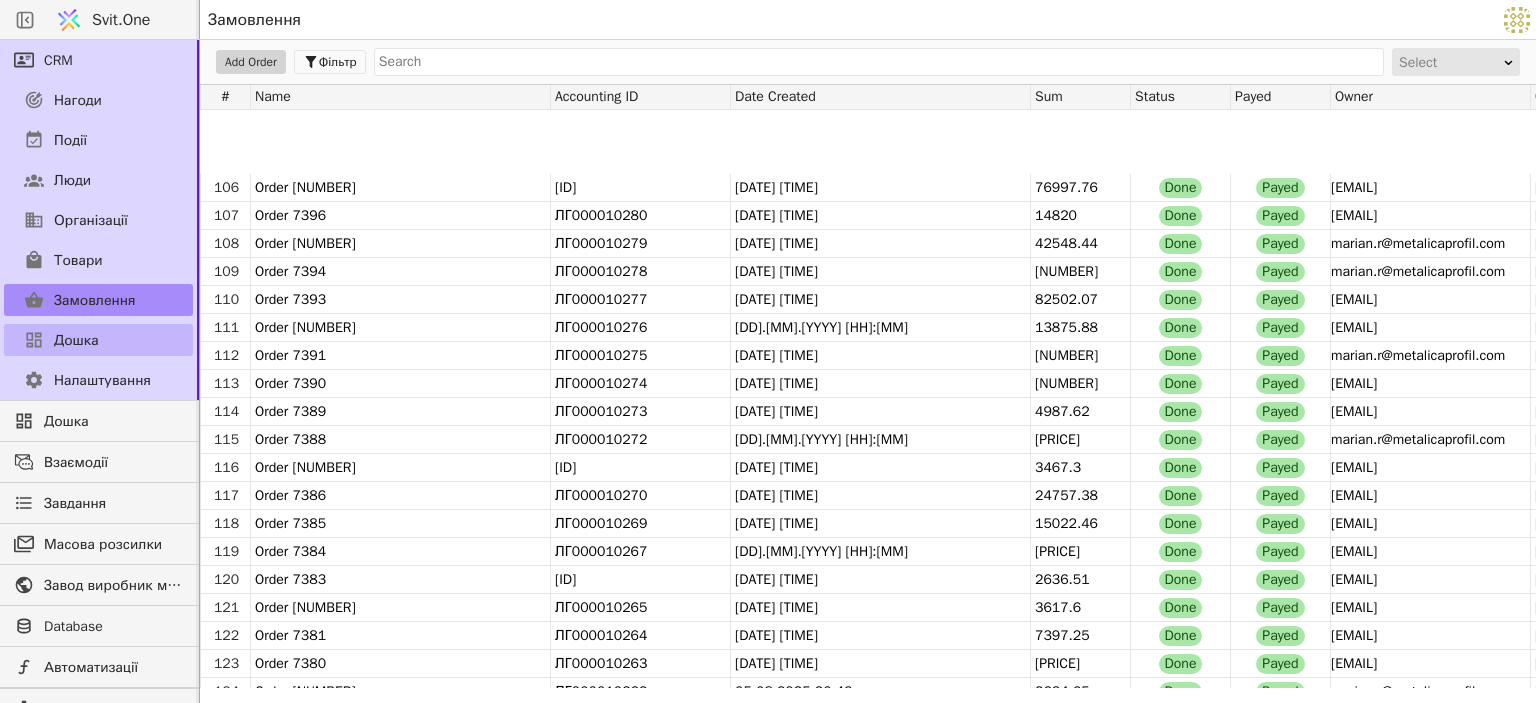 scroll, scrollTop: 3000, scrollLeft: 0, axis: vertical 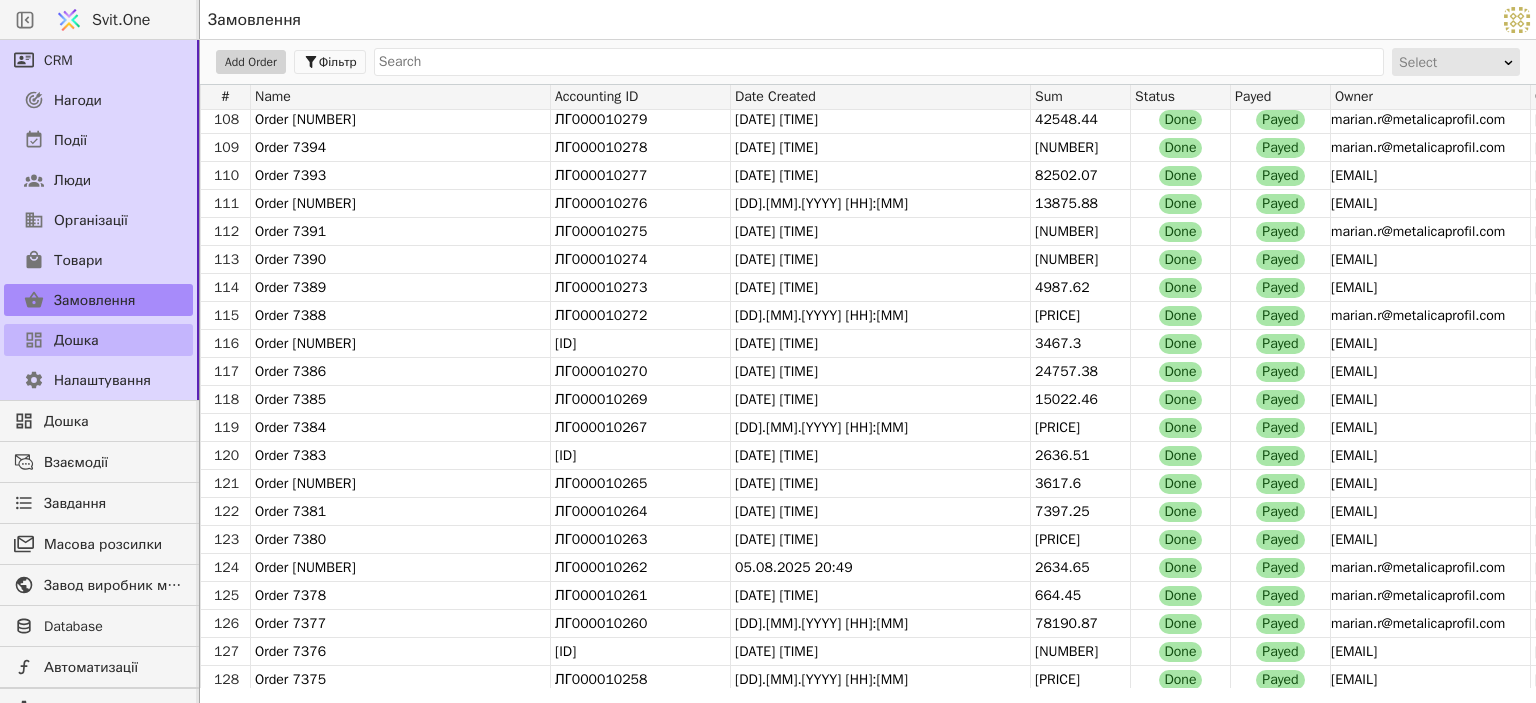 click on "Дошка" at bounding box center (98, 340) 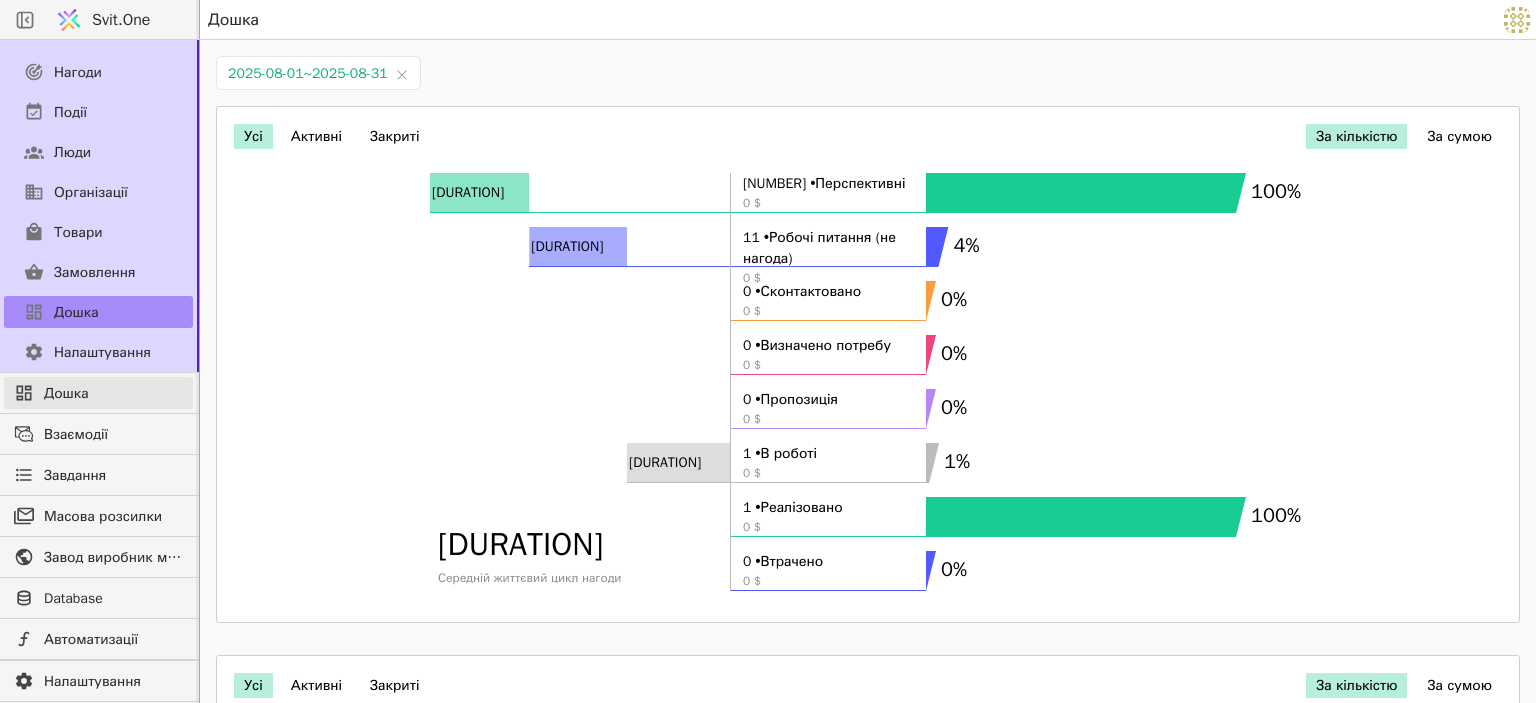 scroll, scrollTop: 52, scrollLeft: 0, axis: vertical 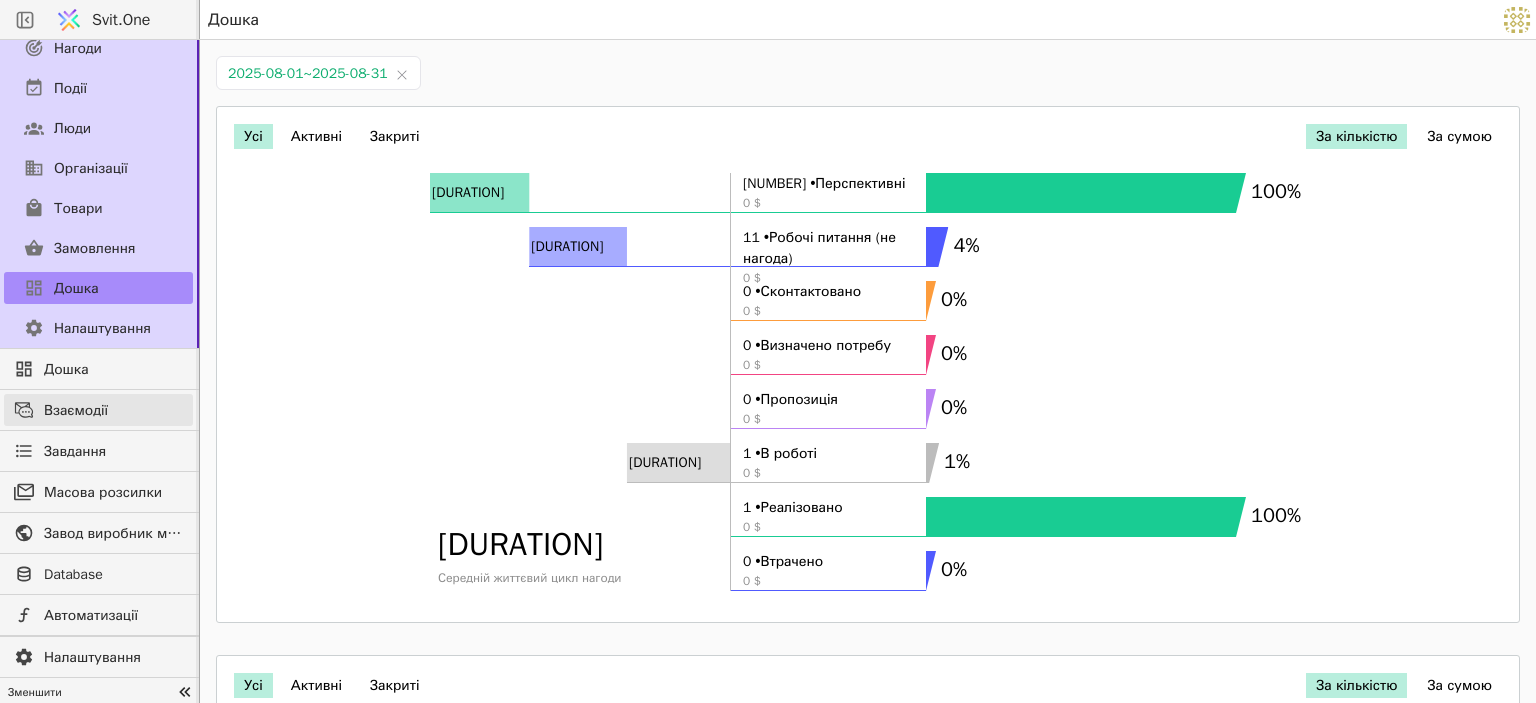 click on "Взаємодії" at bounding box center [113, 410] 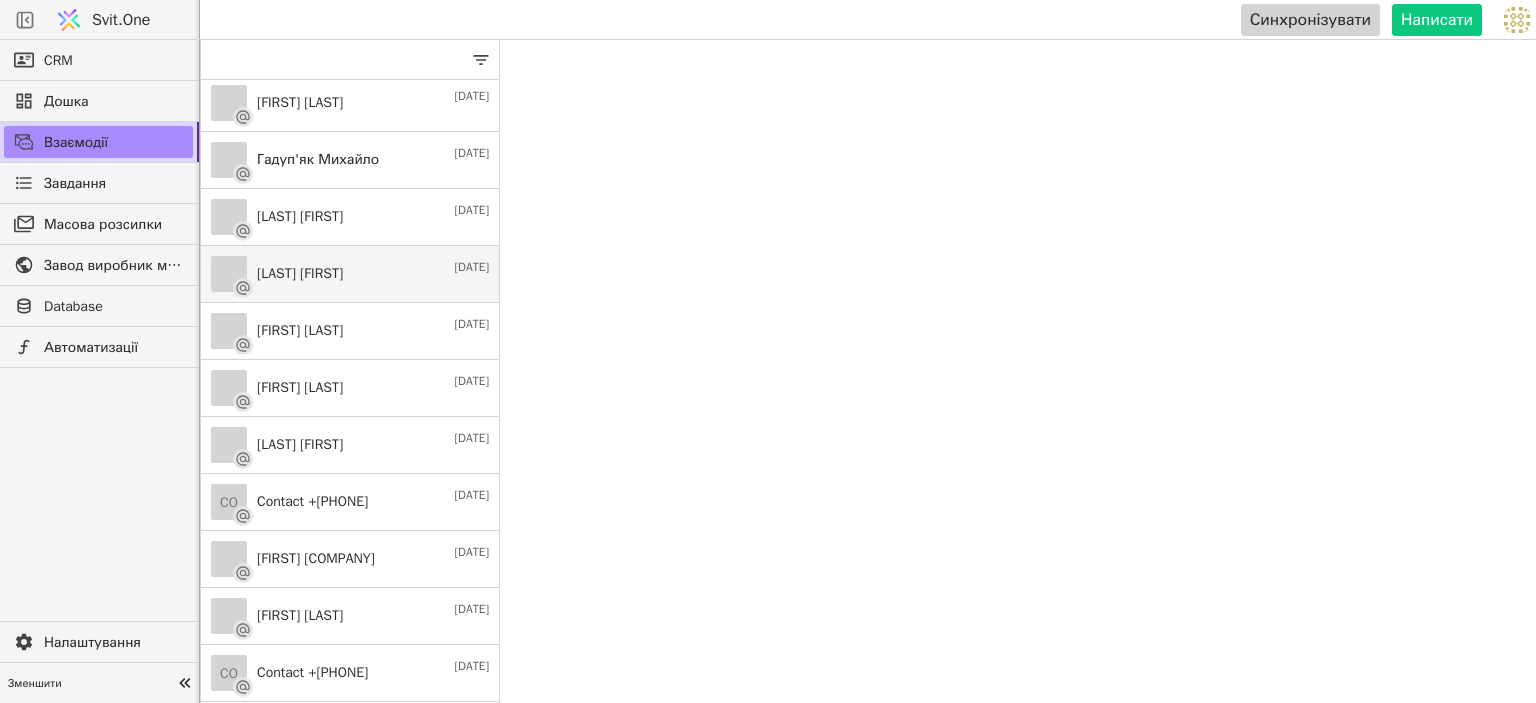 scroll, scrollTop: 400, scrollLeft: 0, axis: vertical 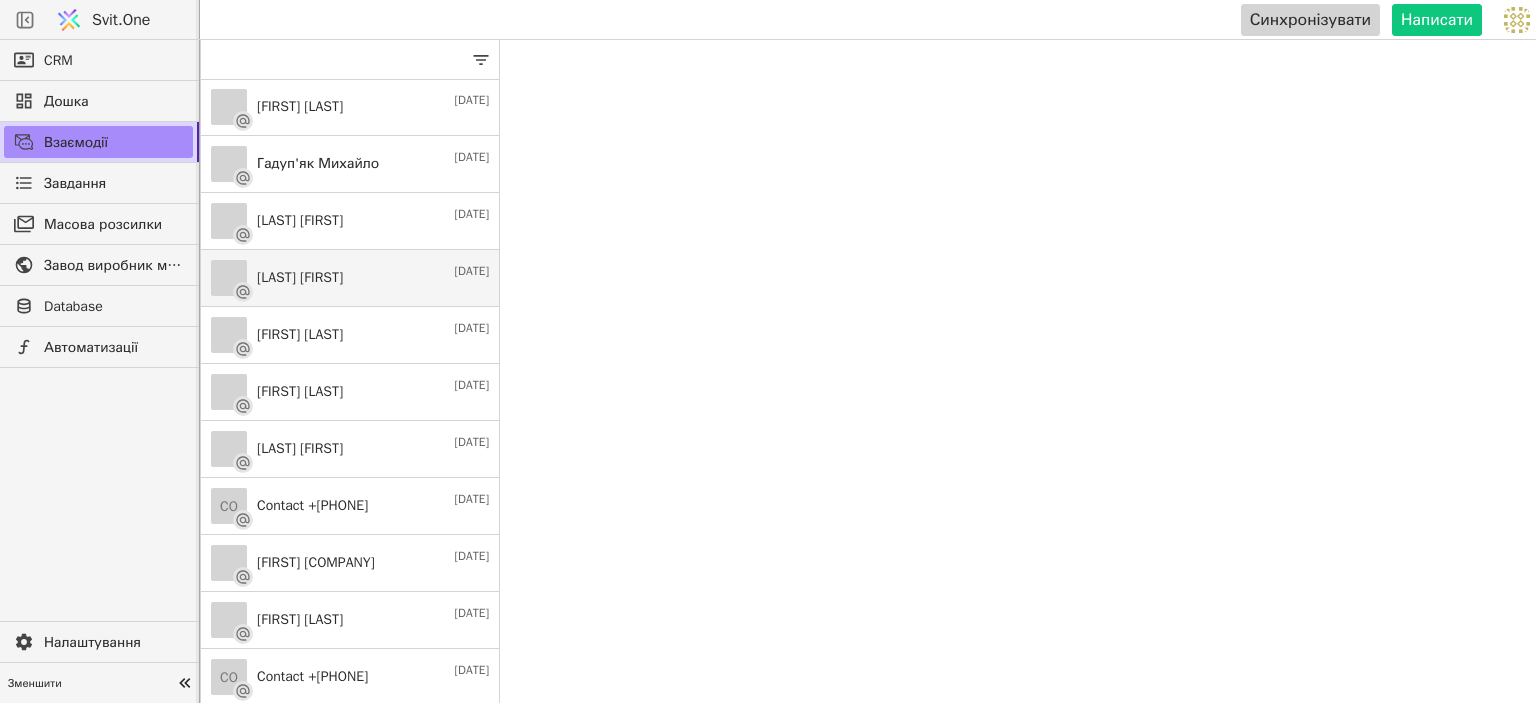 click on "[LAST] [FIRST]" at bounding box center [300, 277] 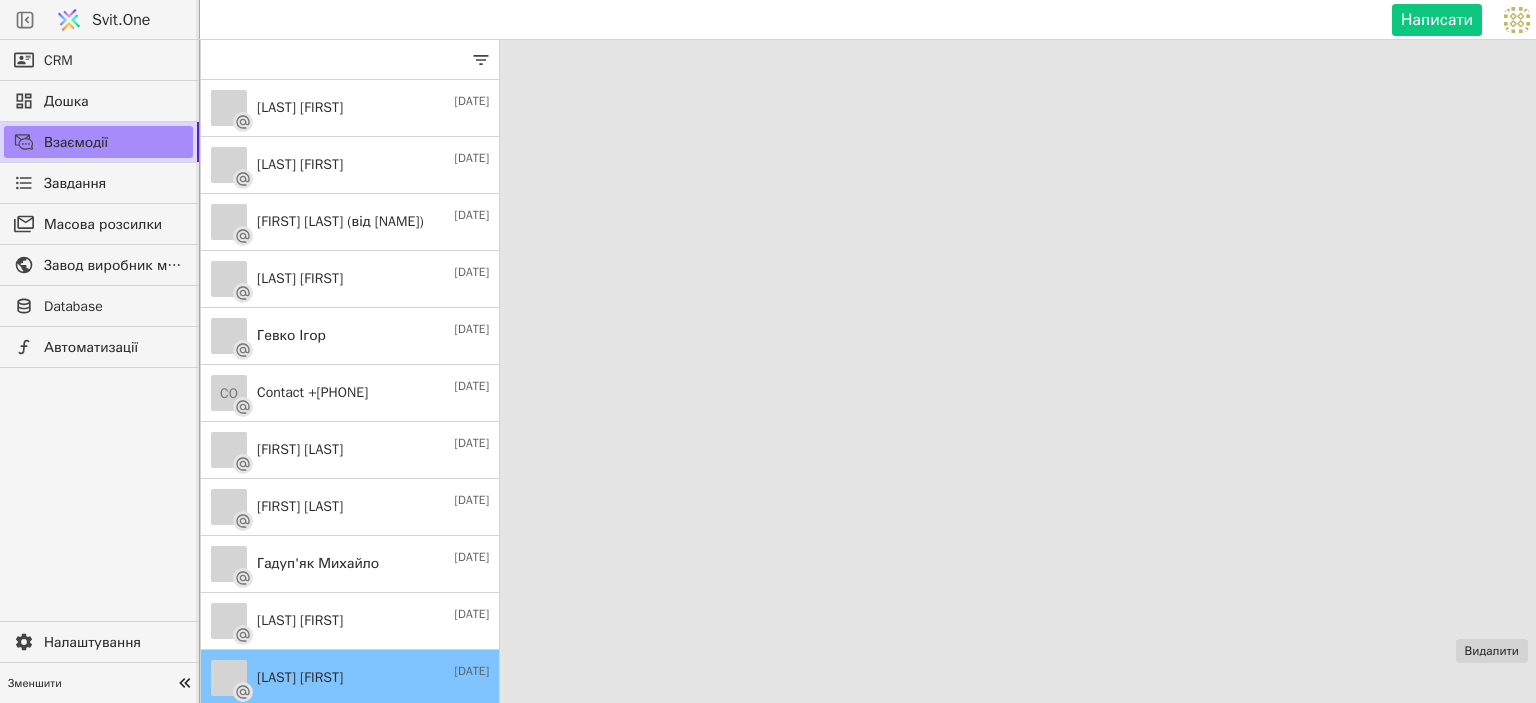 scroll, scrollTop: 400, scrollLeft: 0, axis: vertical 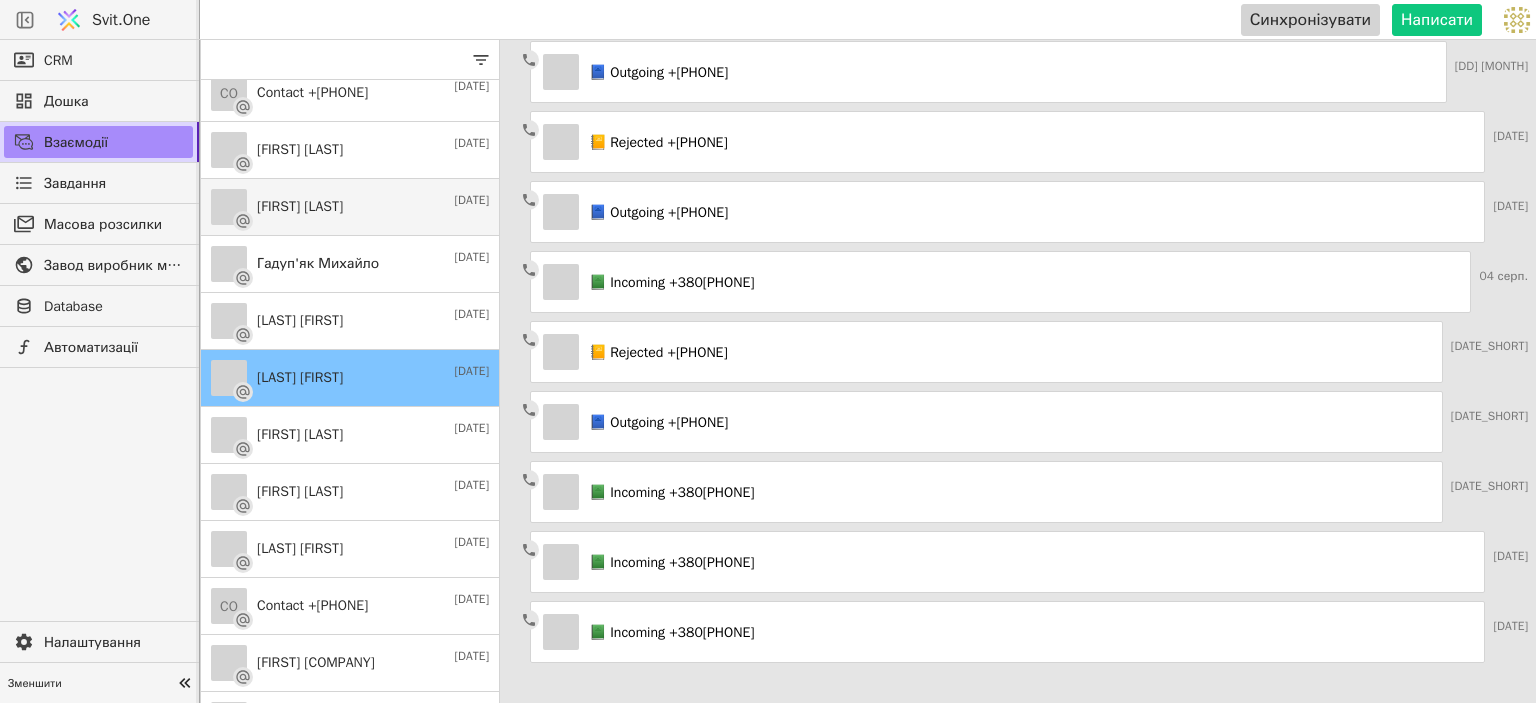 click on "[FIRST] [LAST]" at bounding box center (300, 206) 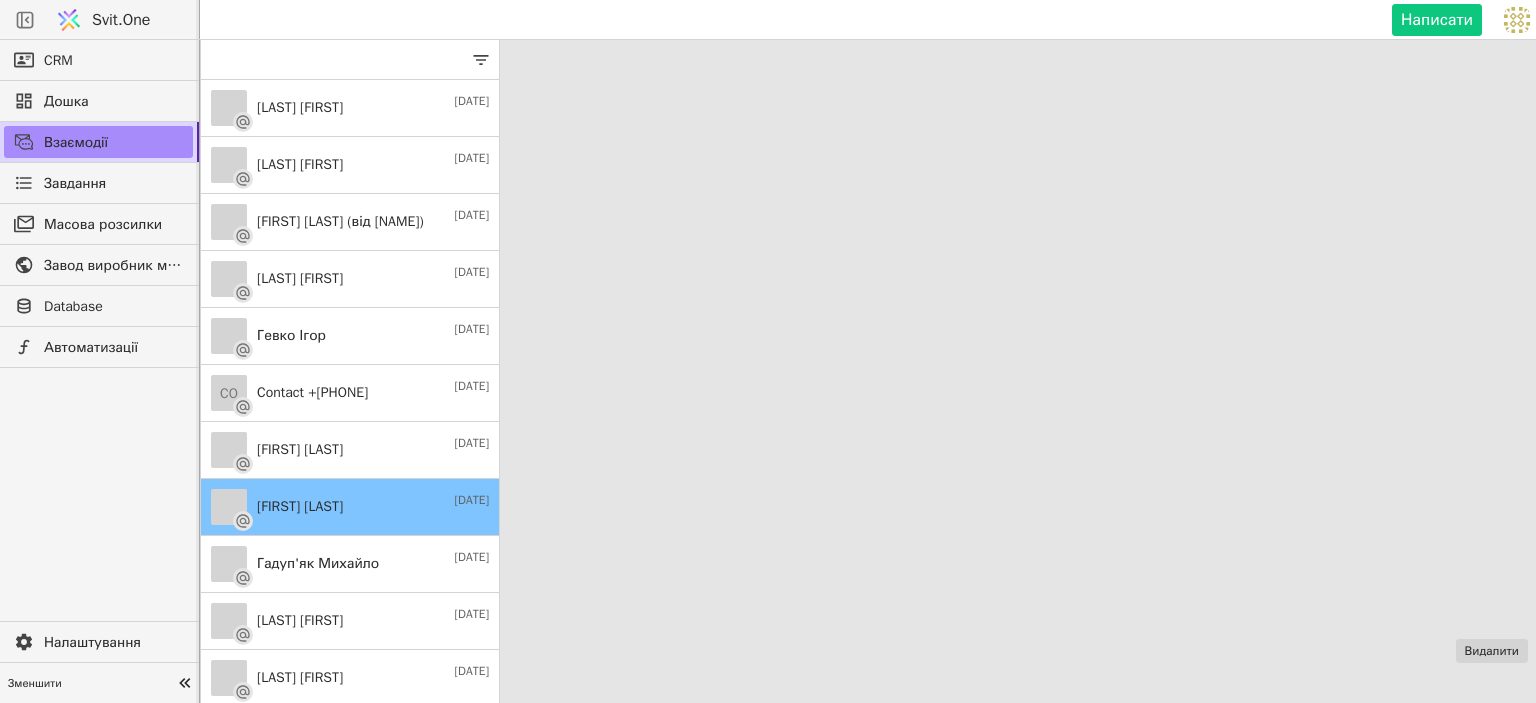 scroll, scrollTop: 300, scrollLeft: 0, axis: vertical 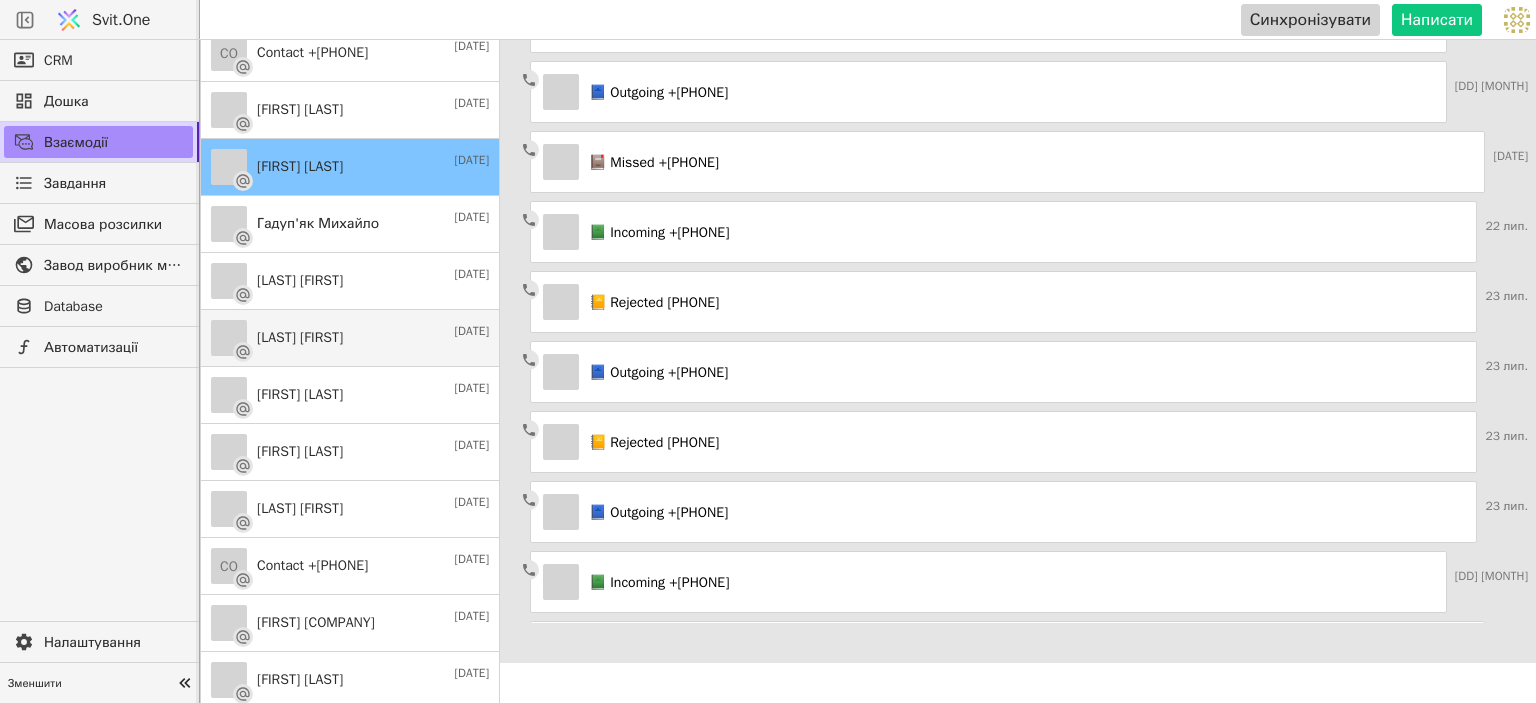 click on "[LAST] [FIRST]" at bounding box center [300, 337] 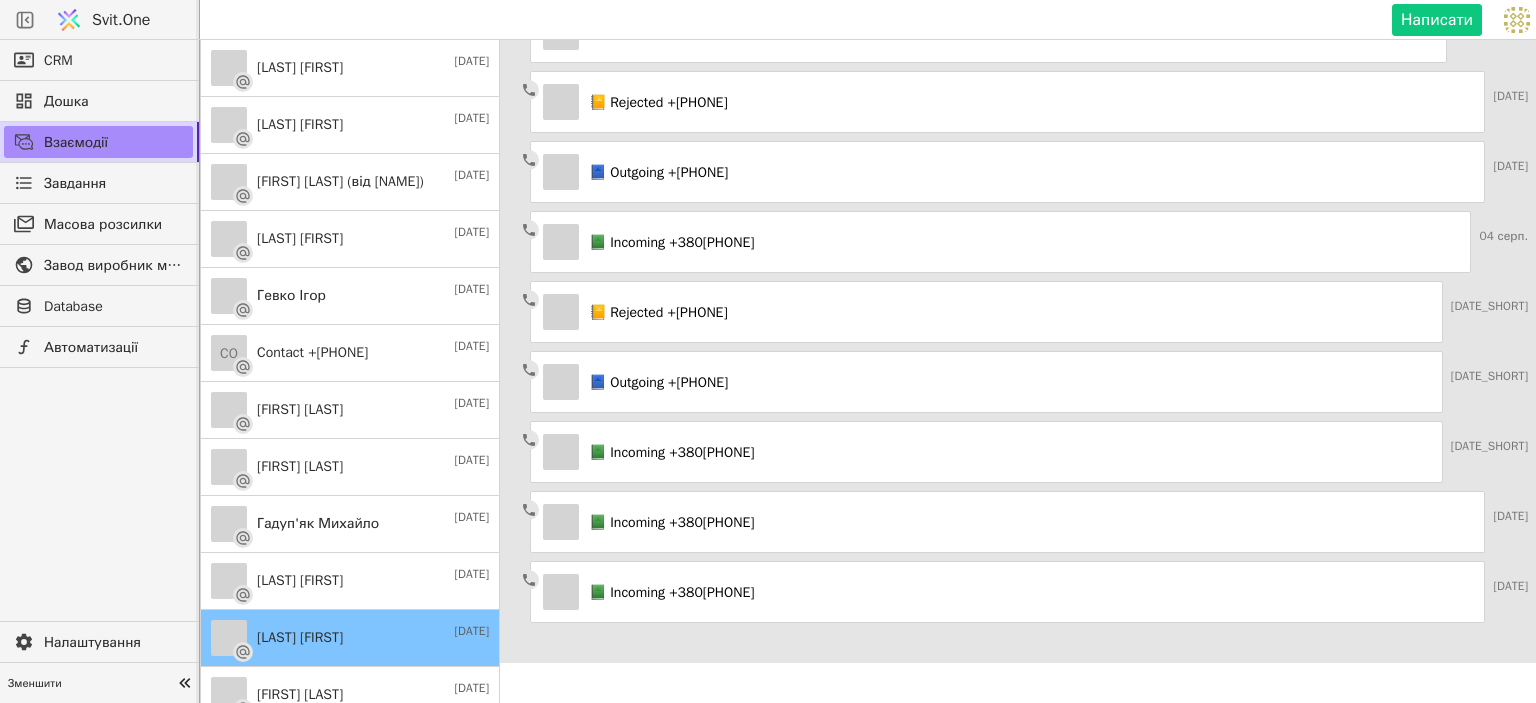 scroll, scrollTop: 300, scrollLeft: 0, axis: vertical 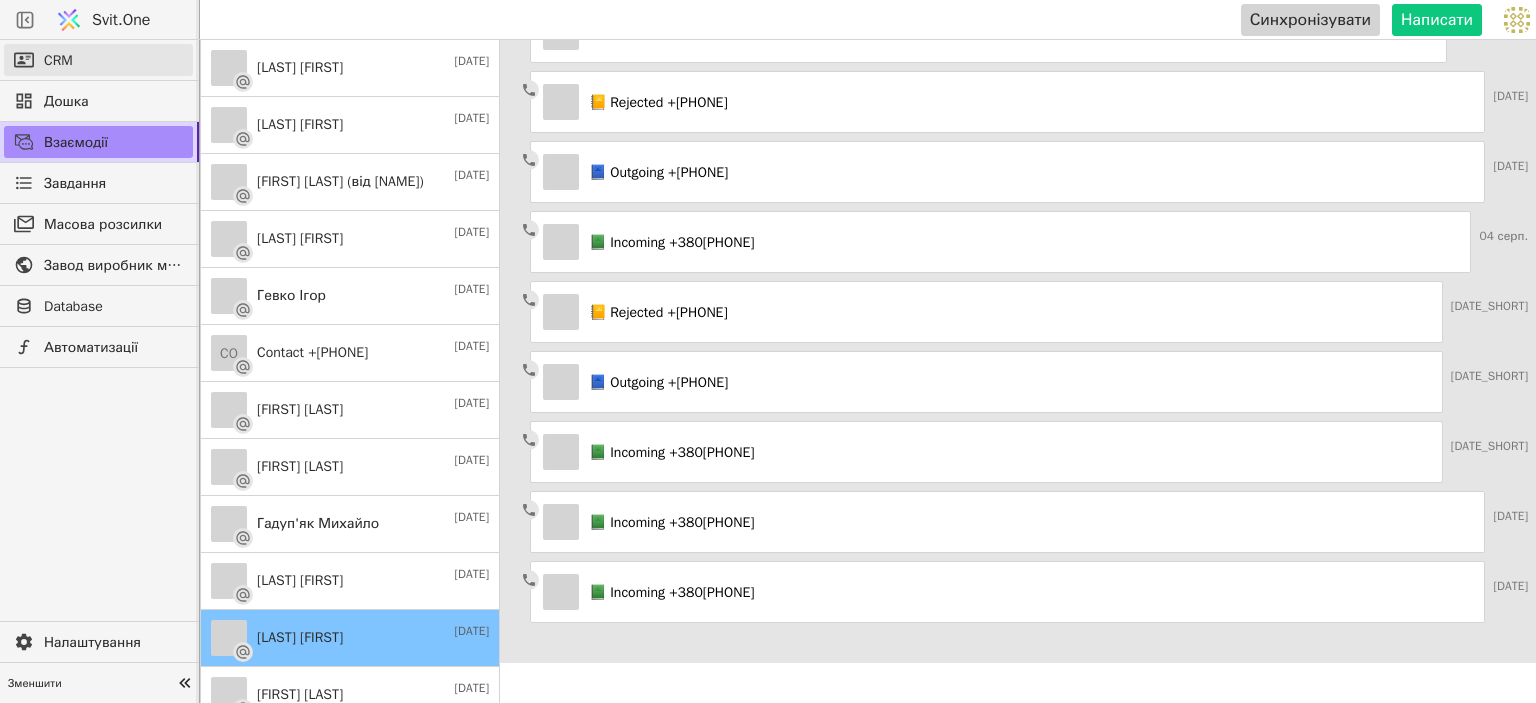 click on "CRM" at bounding box center (98, 60) 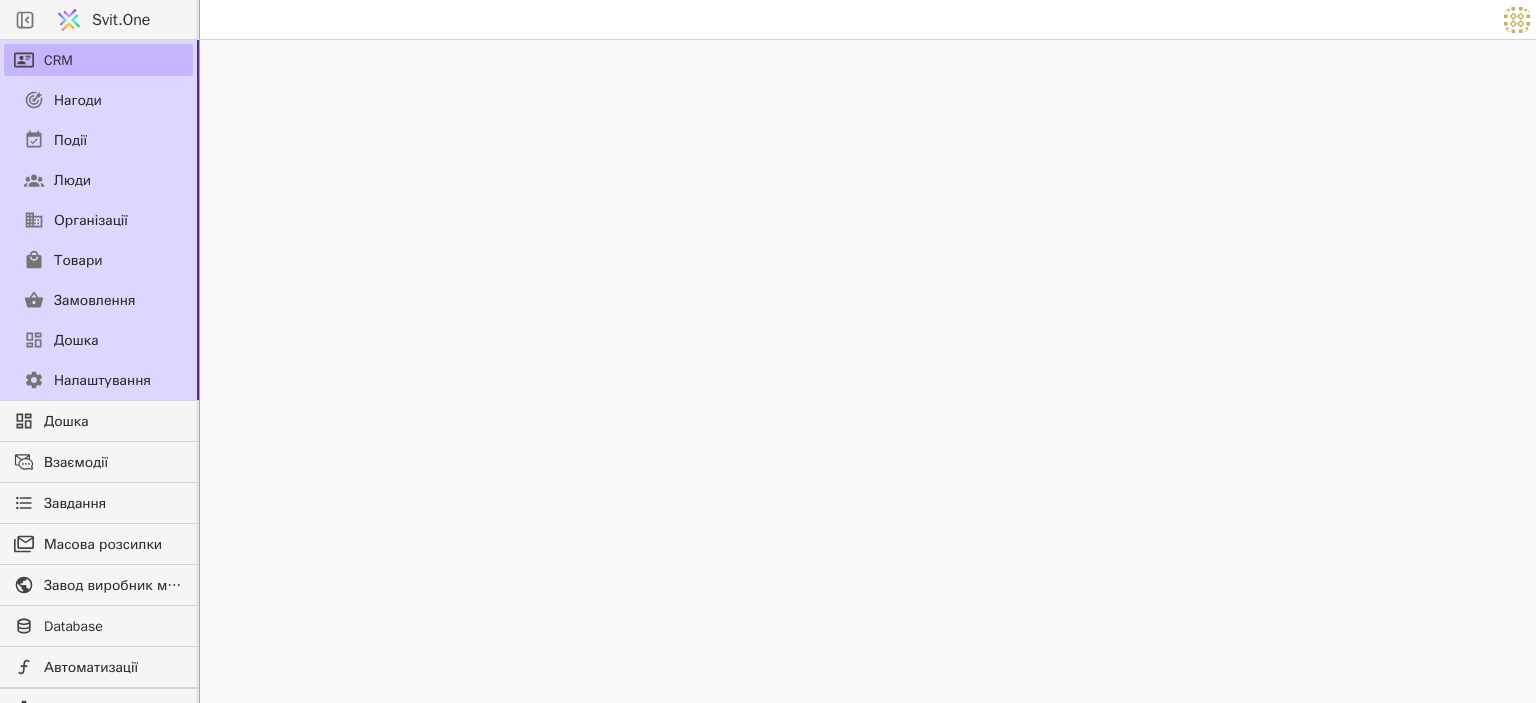 scroll, scrollTop: 0, scrollLeft: 0, axis: both 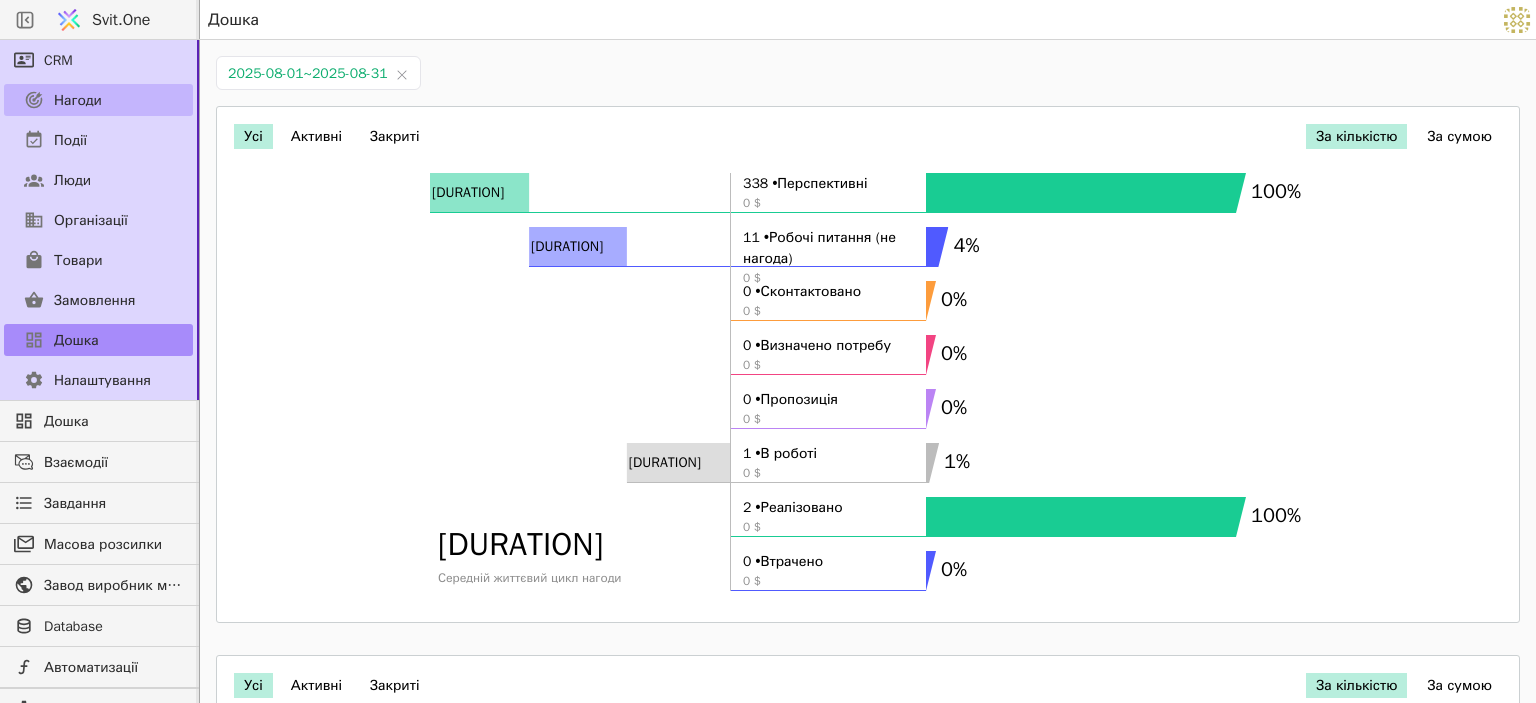 click on "Нагоди" at bounding box center (78, 100) 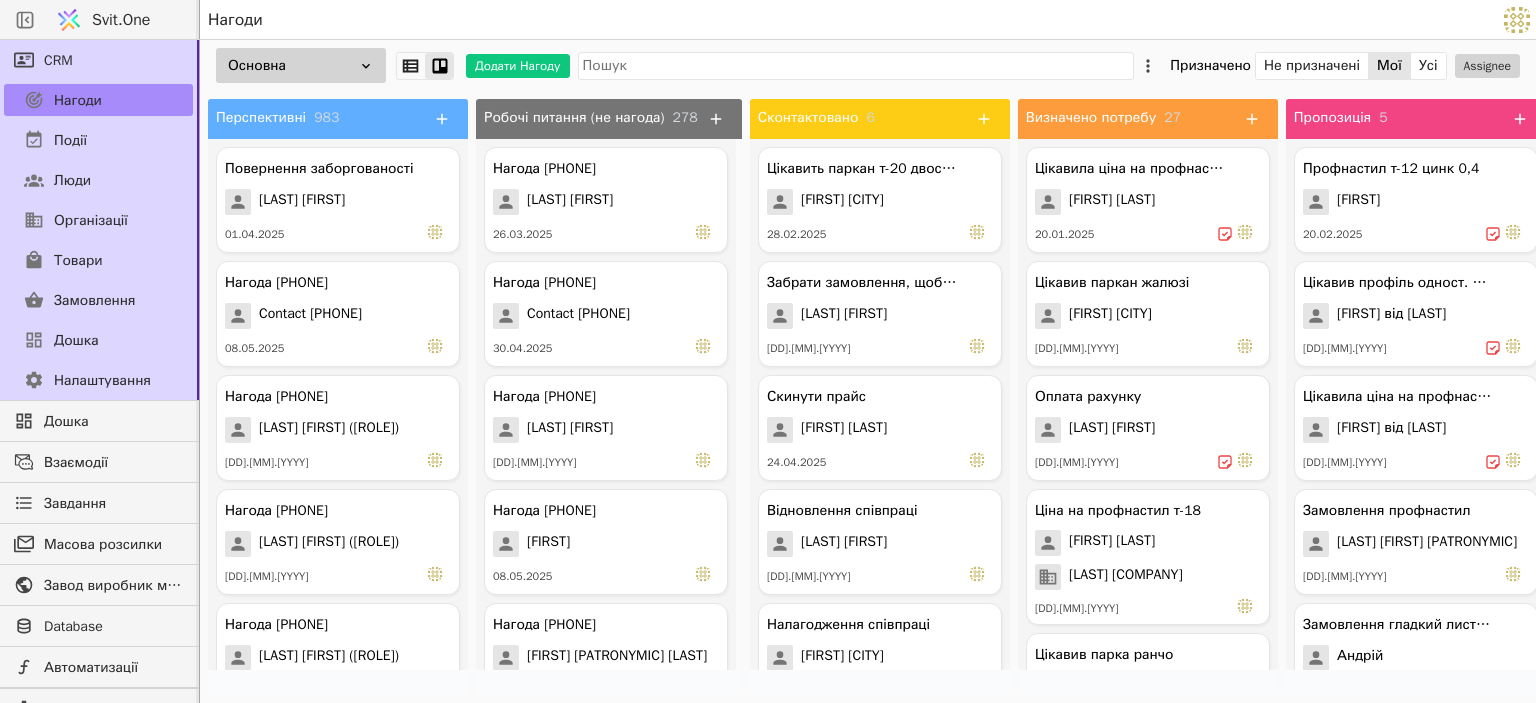 scroll, scrollTop: 0, scrollLeft: 0, axis: both 